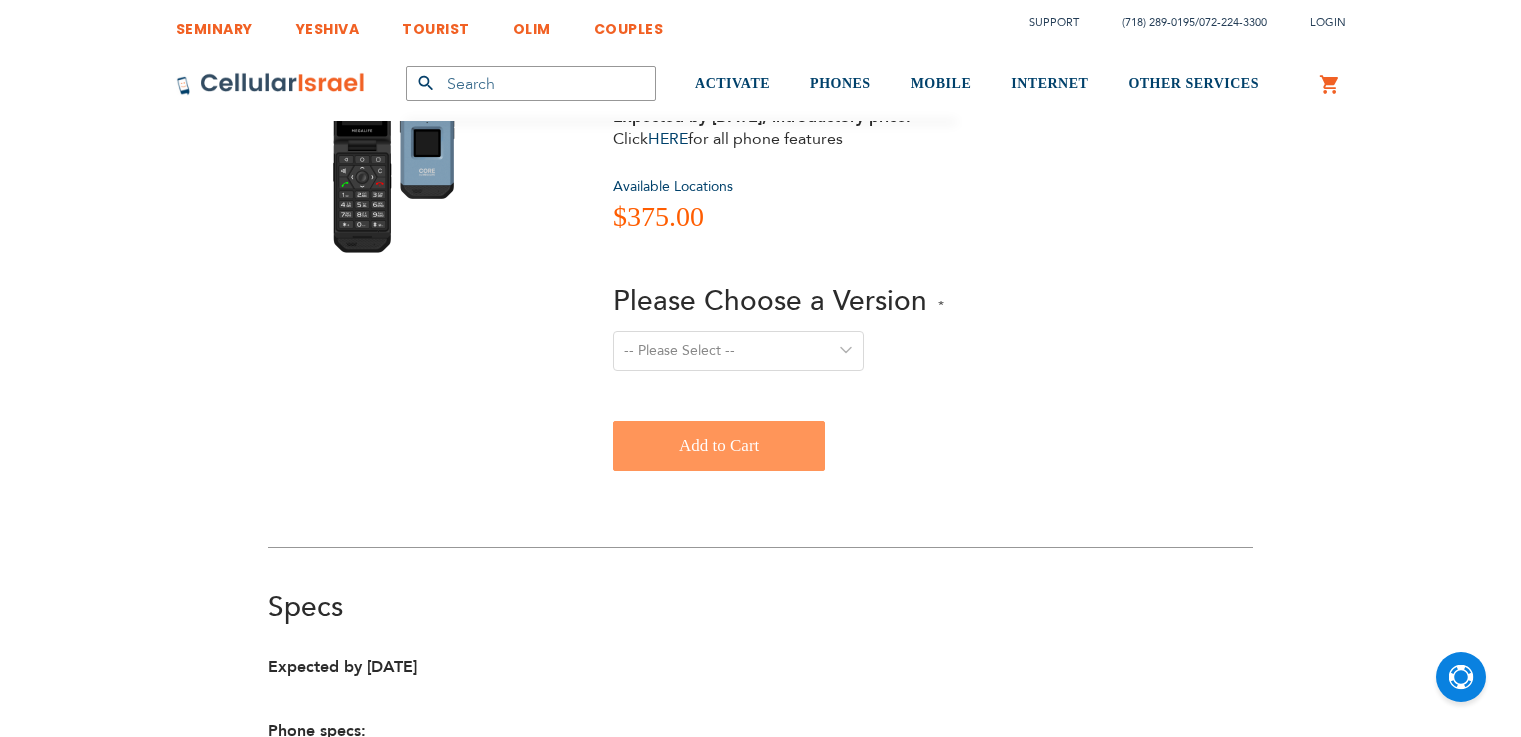 scroll, scrollTop: 0, scrollLeft: 0, axis: both 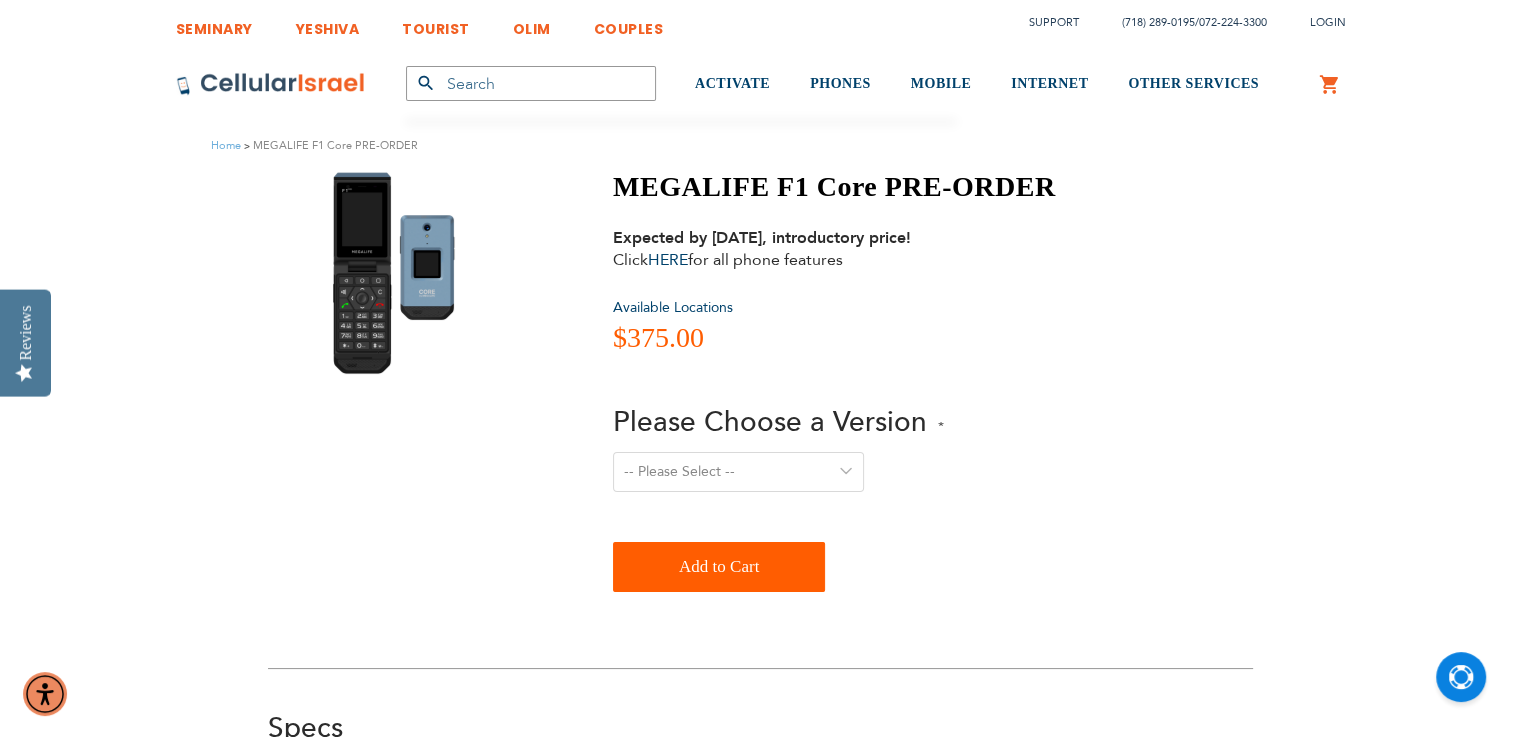 click at bounding box center (413, 272) 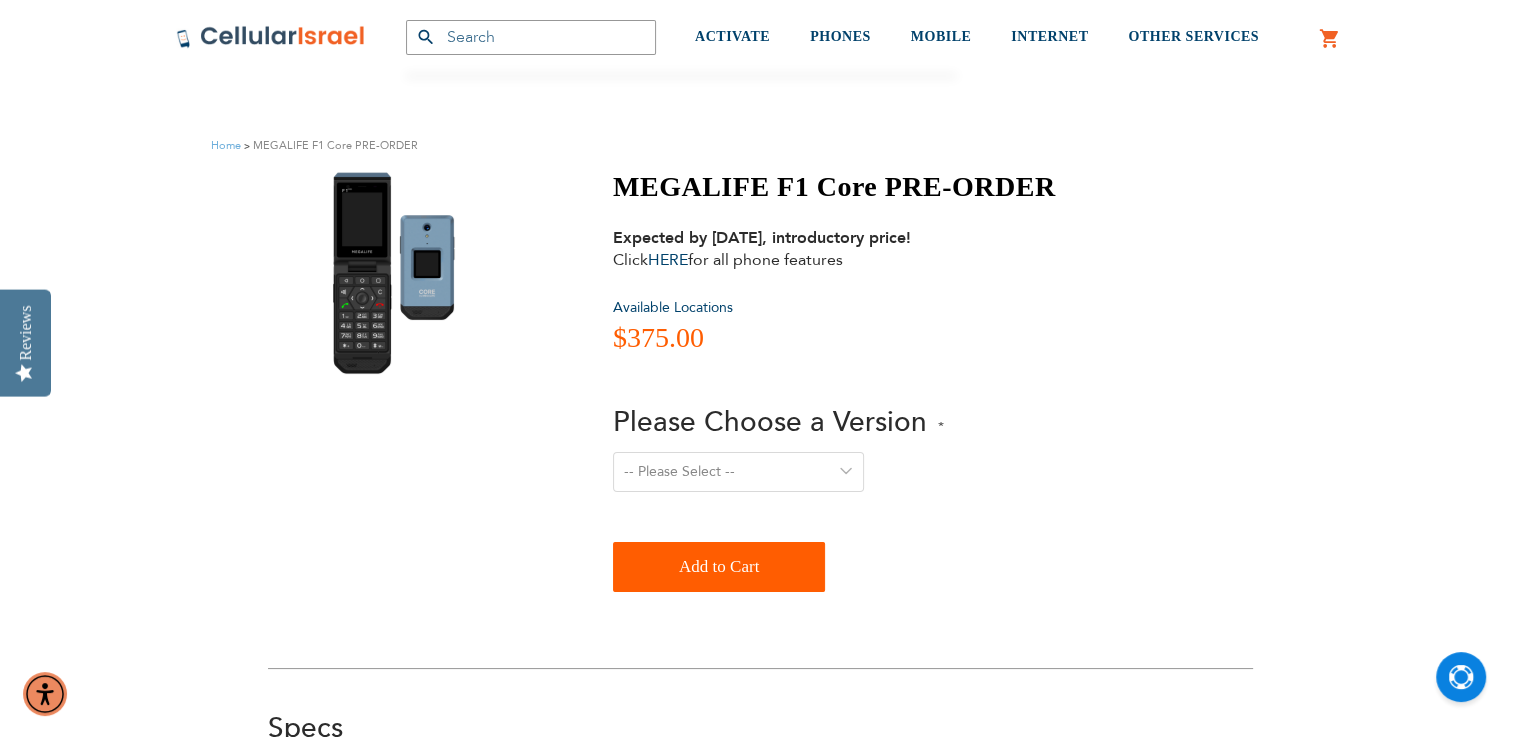 scroll, scrollTop: 644, scrollLeft: 0, axis: vertical 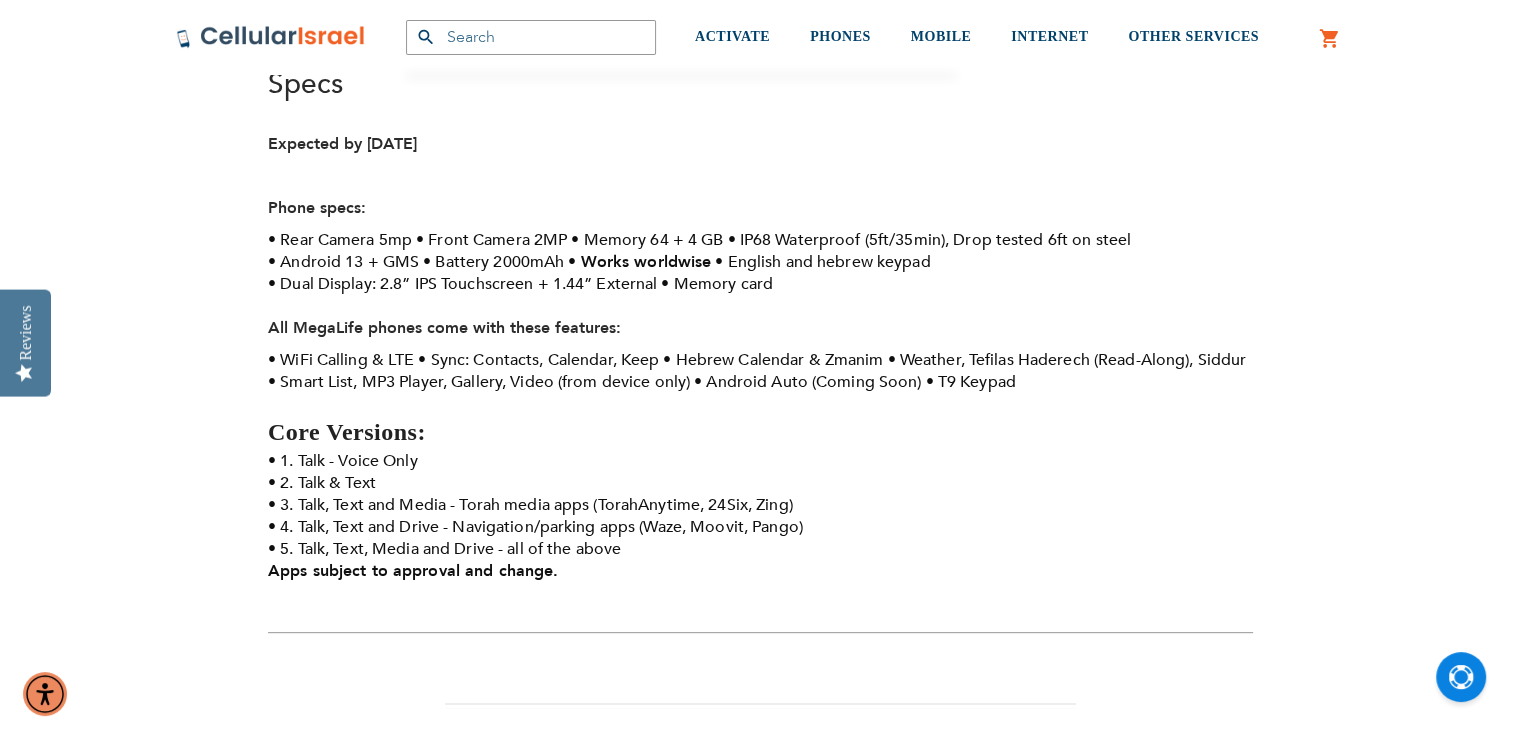 click on "Dual Display: 2.8” IPS Touchscreen + 1.44” External" at bounding box center (462, 284) 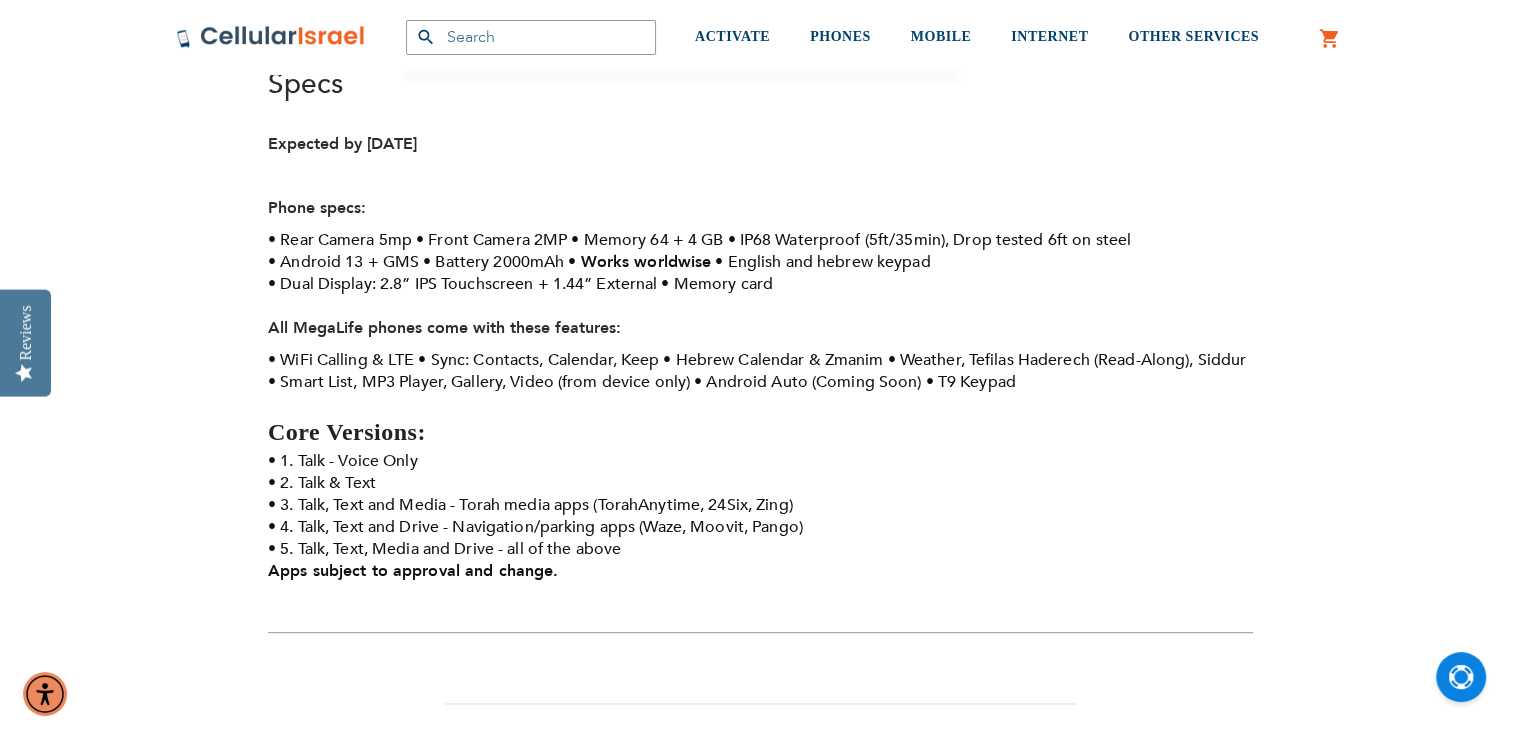 click on "Front Camera 2MP" at bounding box center (491, 240) 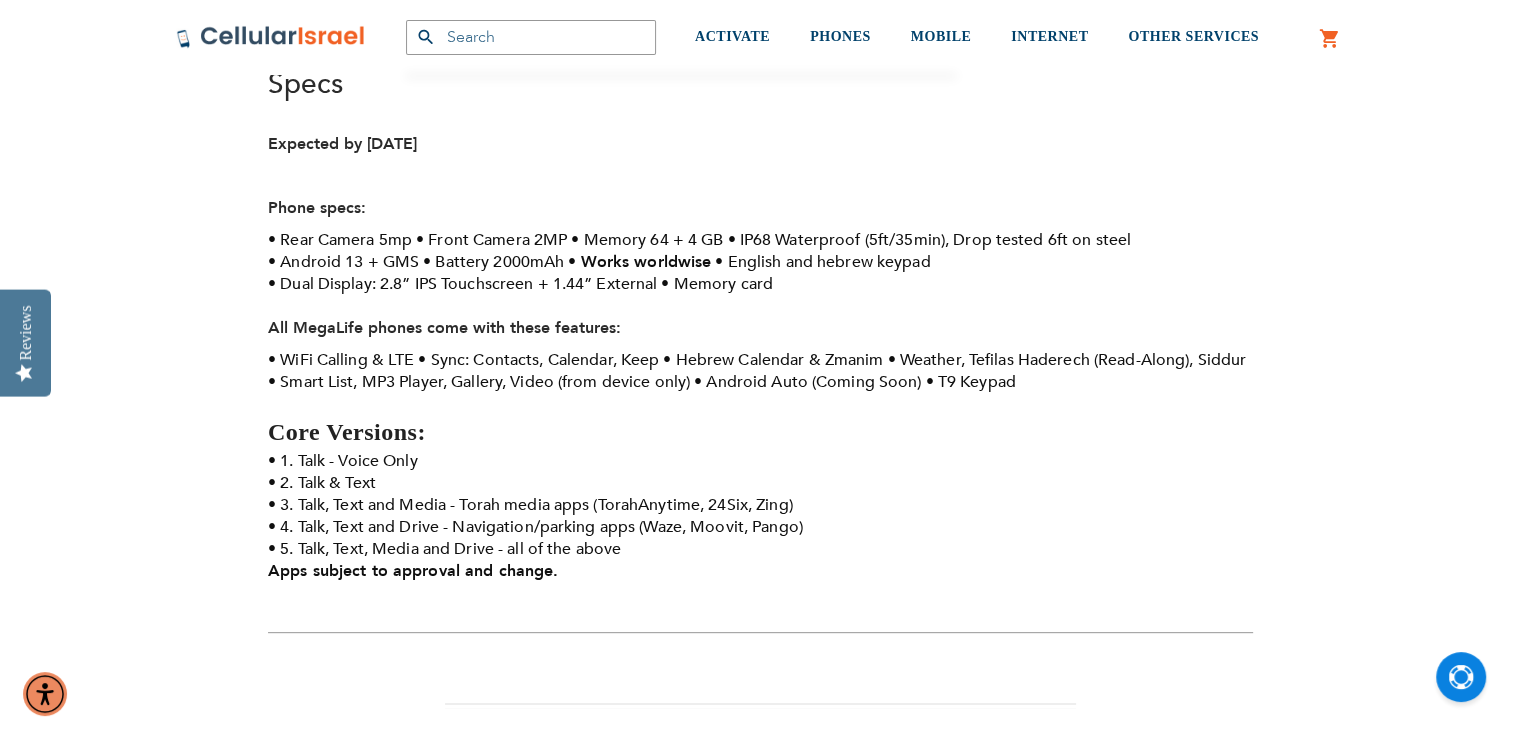 click on "Core Versions:" at bounding box center [760, 432] 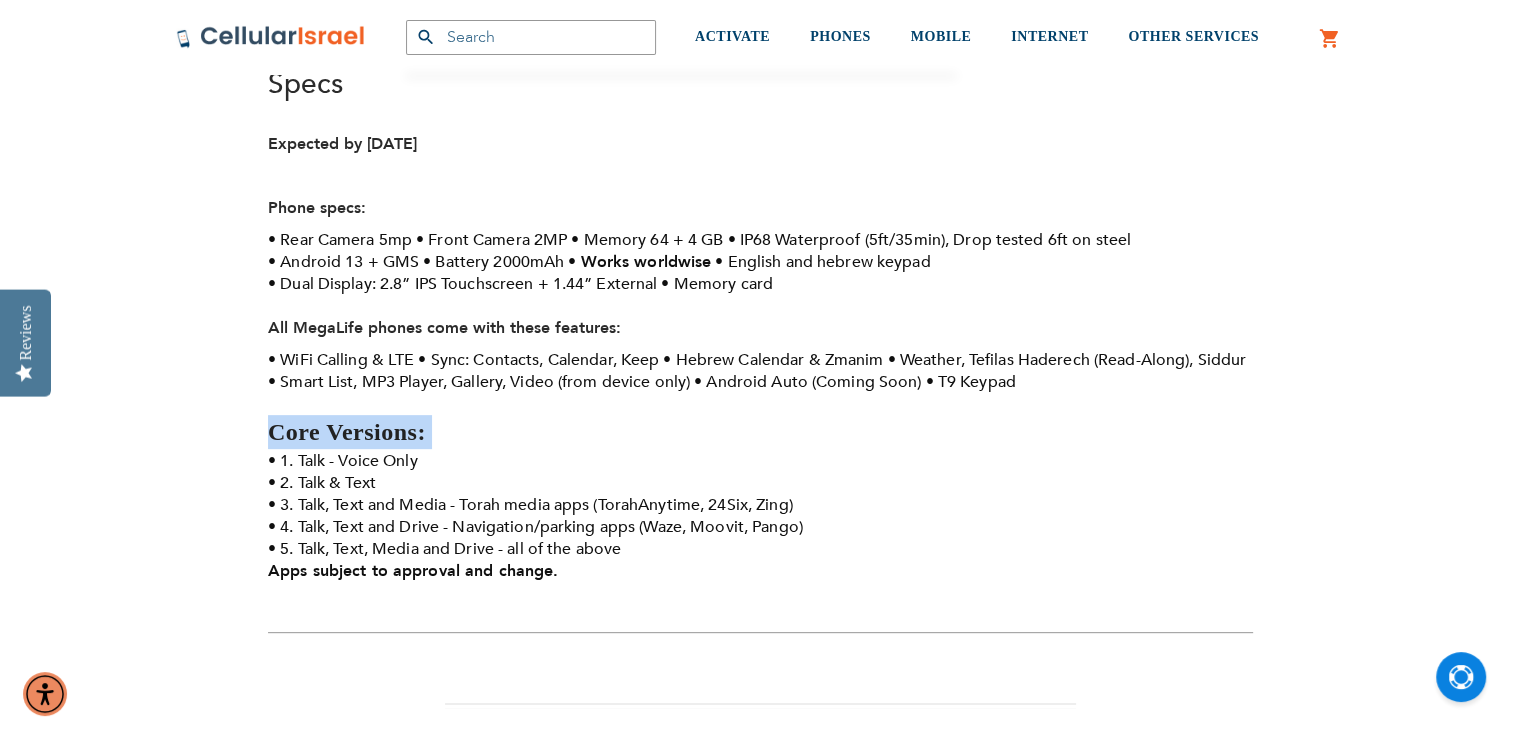 click on "Core Versions:" at bounding box center [760, 432] 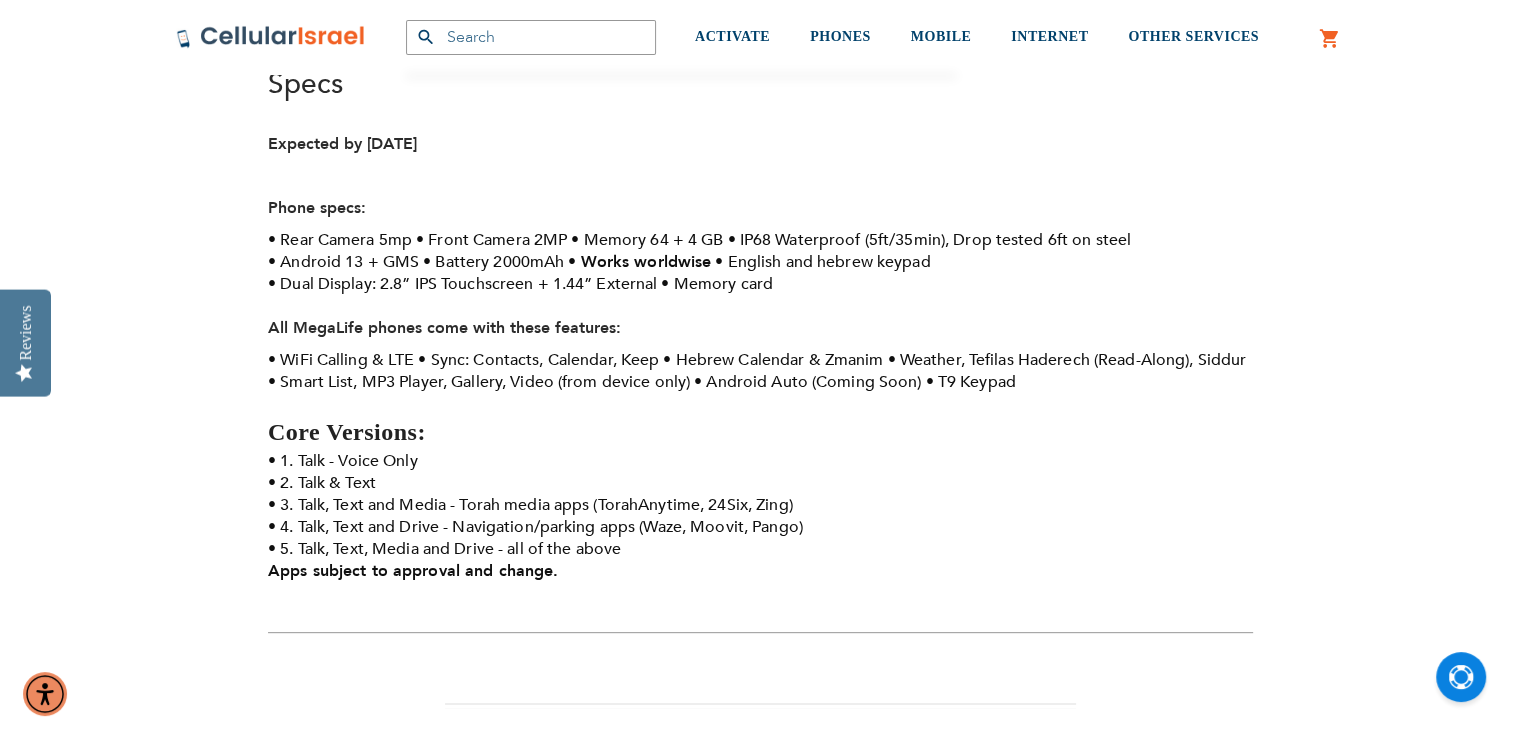 click on "Core Versions:" at bounding box center (760, 432) 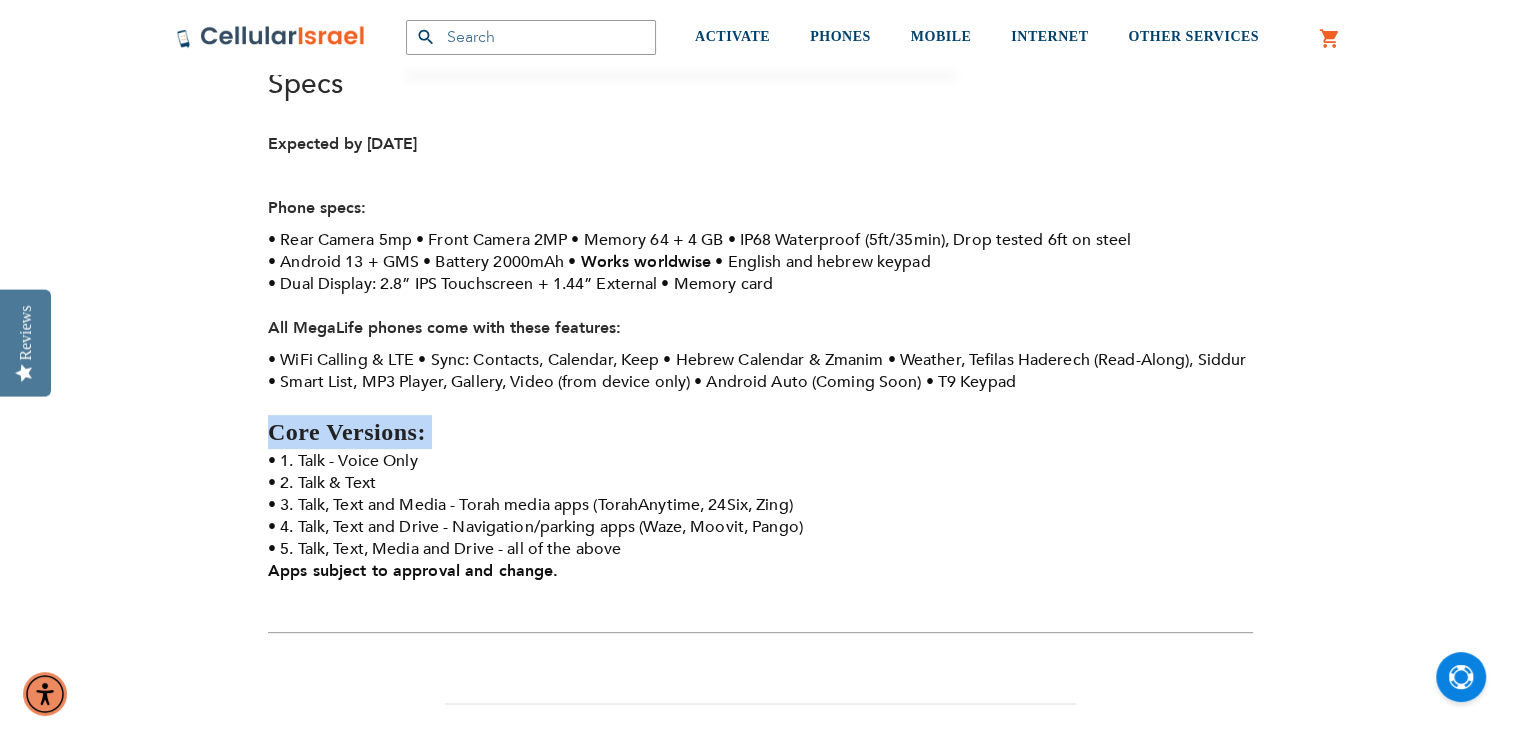 click on "Core Versions:" at bounding box center (760, 432) 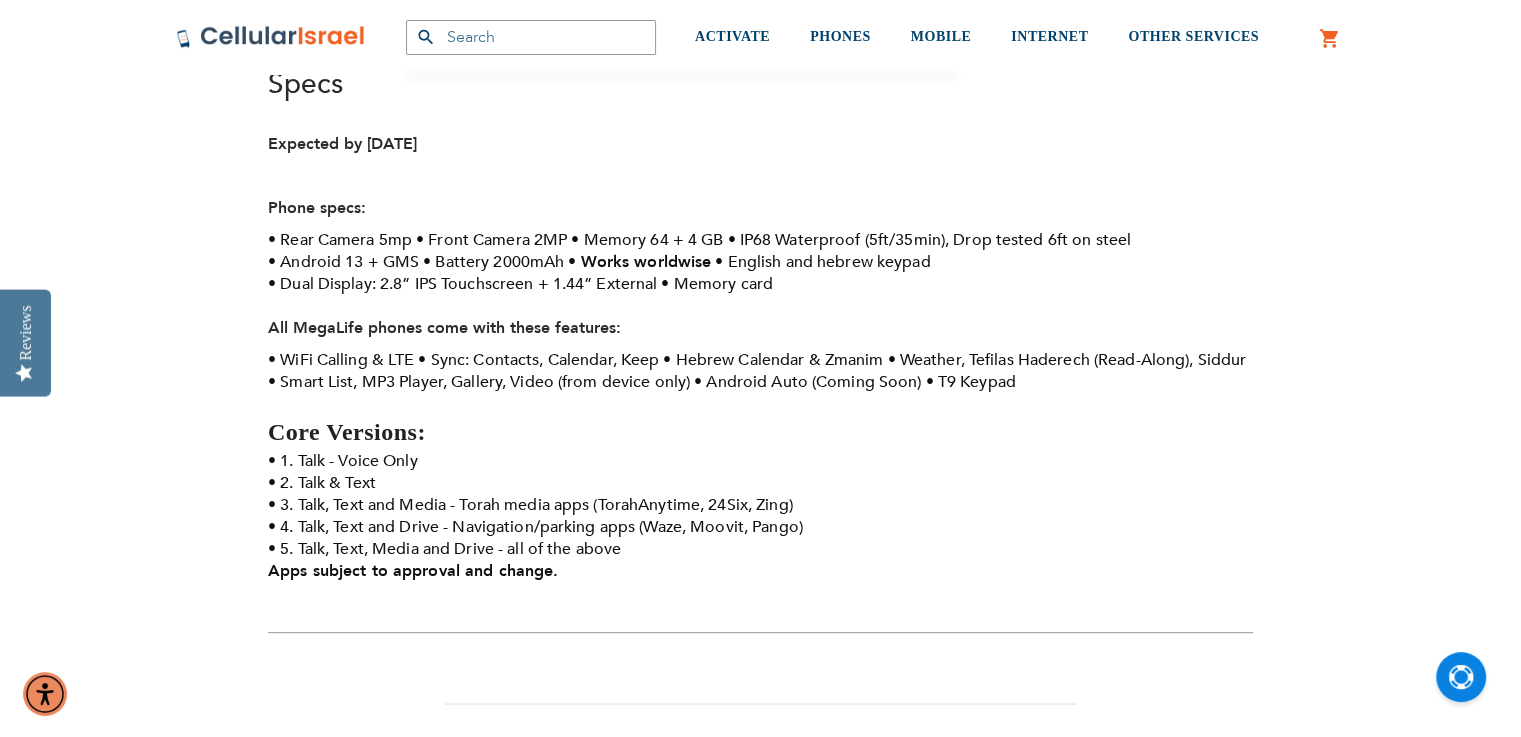 click on "Core Versions:" at bounding box center (760, 432) 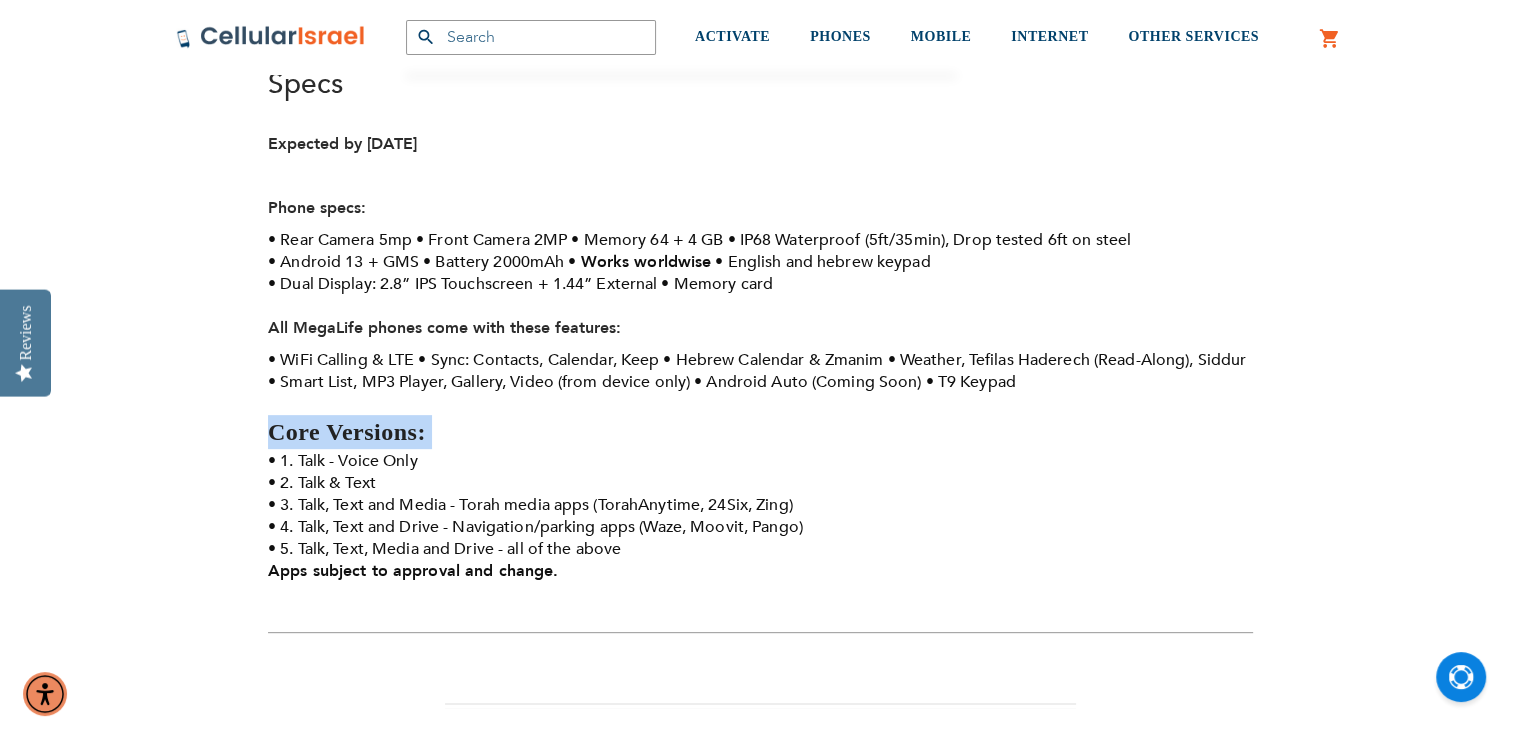 click on "Core Versions:" at bounding box center (760, 432) 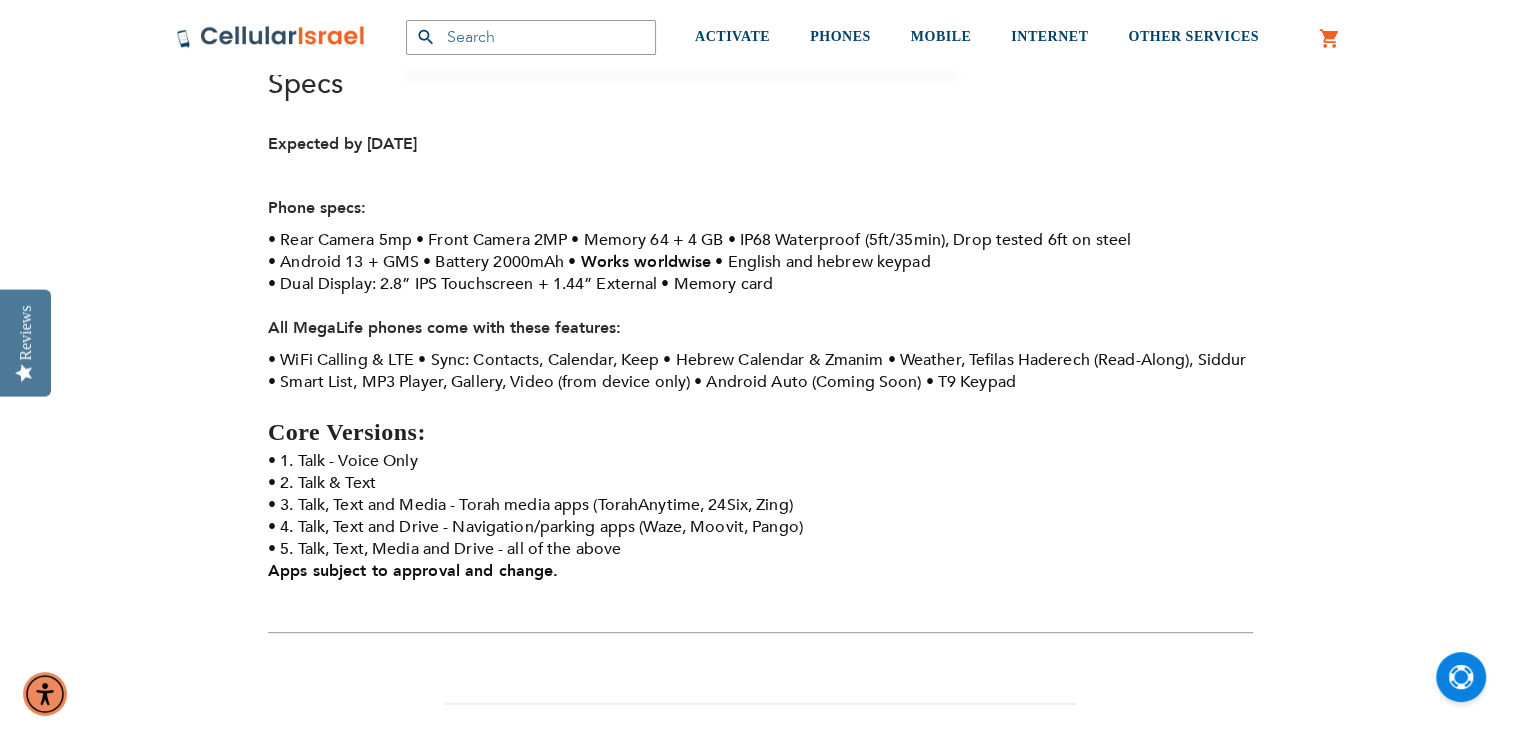 click on "3. Talk, Text and Media - Torah media apps (TorahAnytime, 24Six, Zing)" at bounding box center (760, 505) 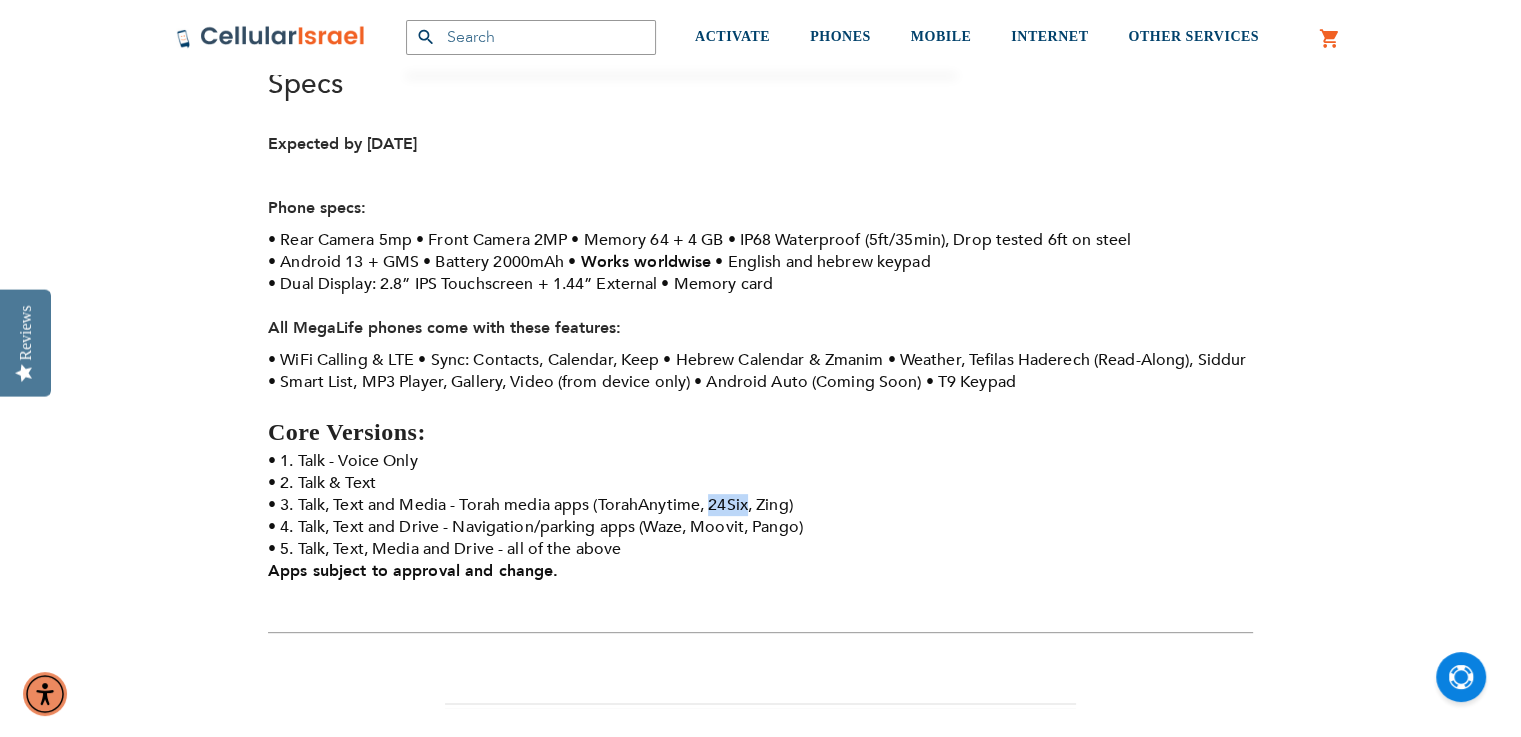 click on "3. Talk, Text and Media - Torah media apps (TorahAnytime, 24Six, Zing)" at bounding box center [760, 505] 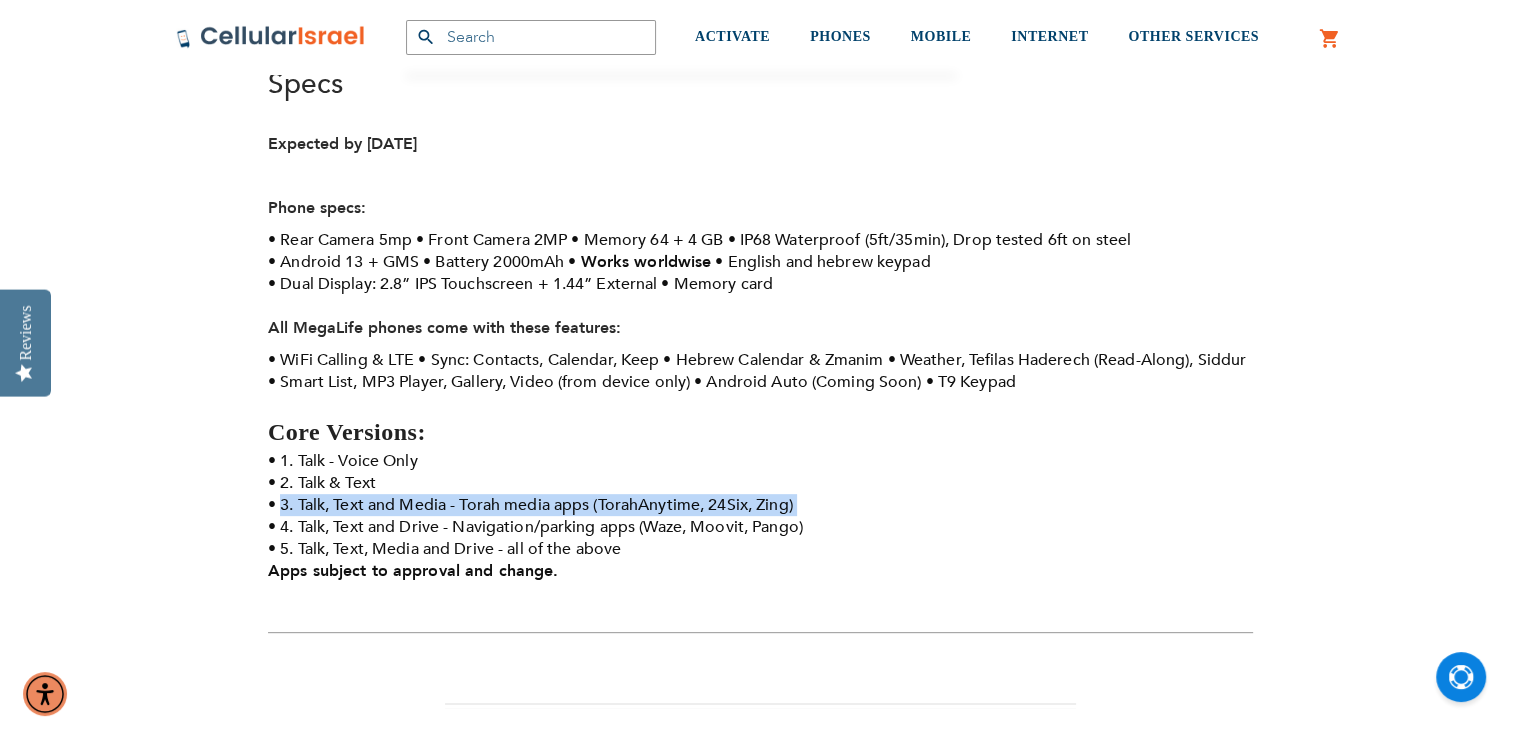 click on "3. Talk, Text and Media - Torah media apps (TorahAnytime, 24Six, Zing)" at bounding box center (760, 505) 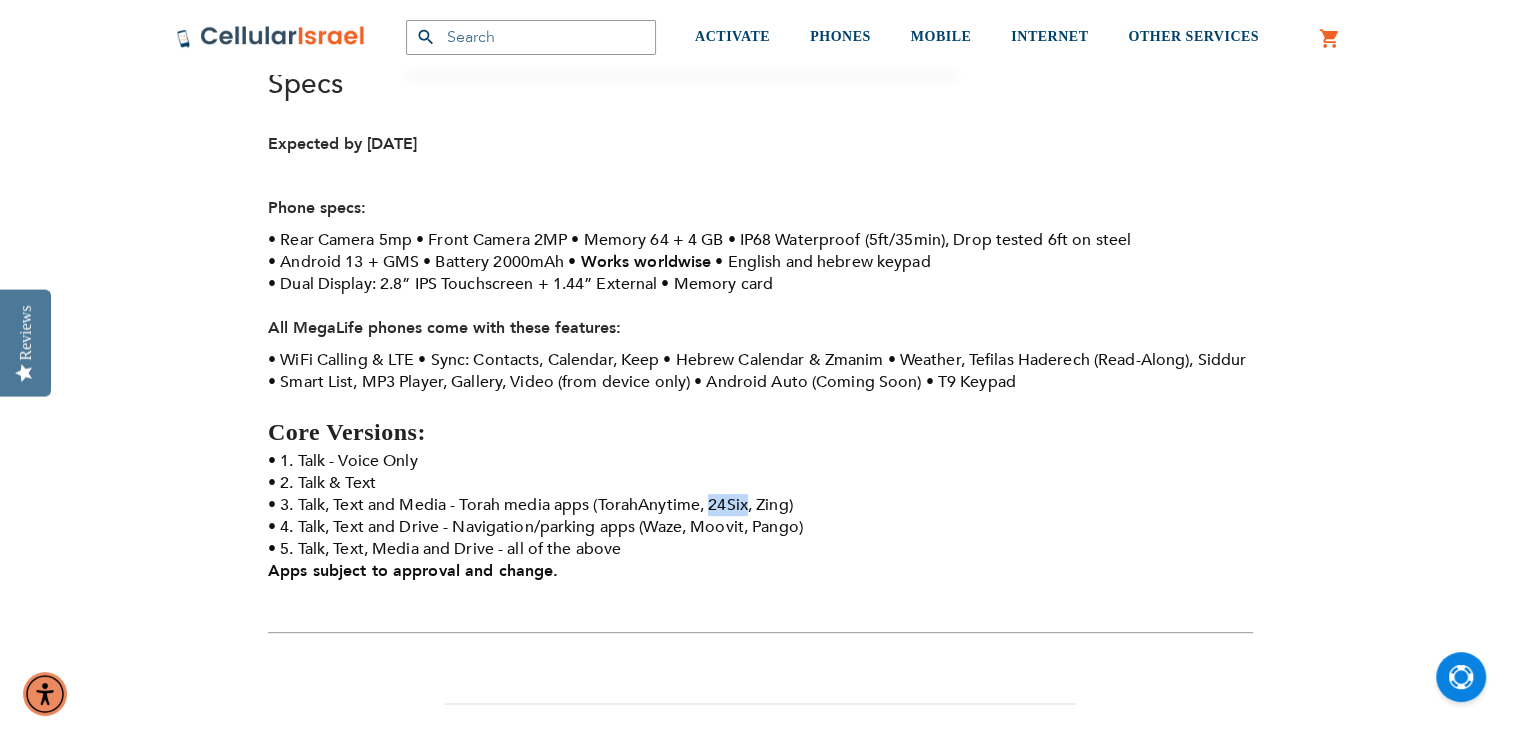 click on "3. Talk, Text and Media - Torah media apps (TorahAnytime, 24Six, Zing)" at bounding box center (760, 505) 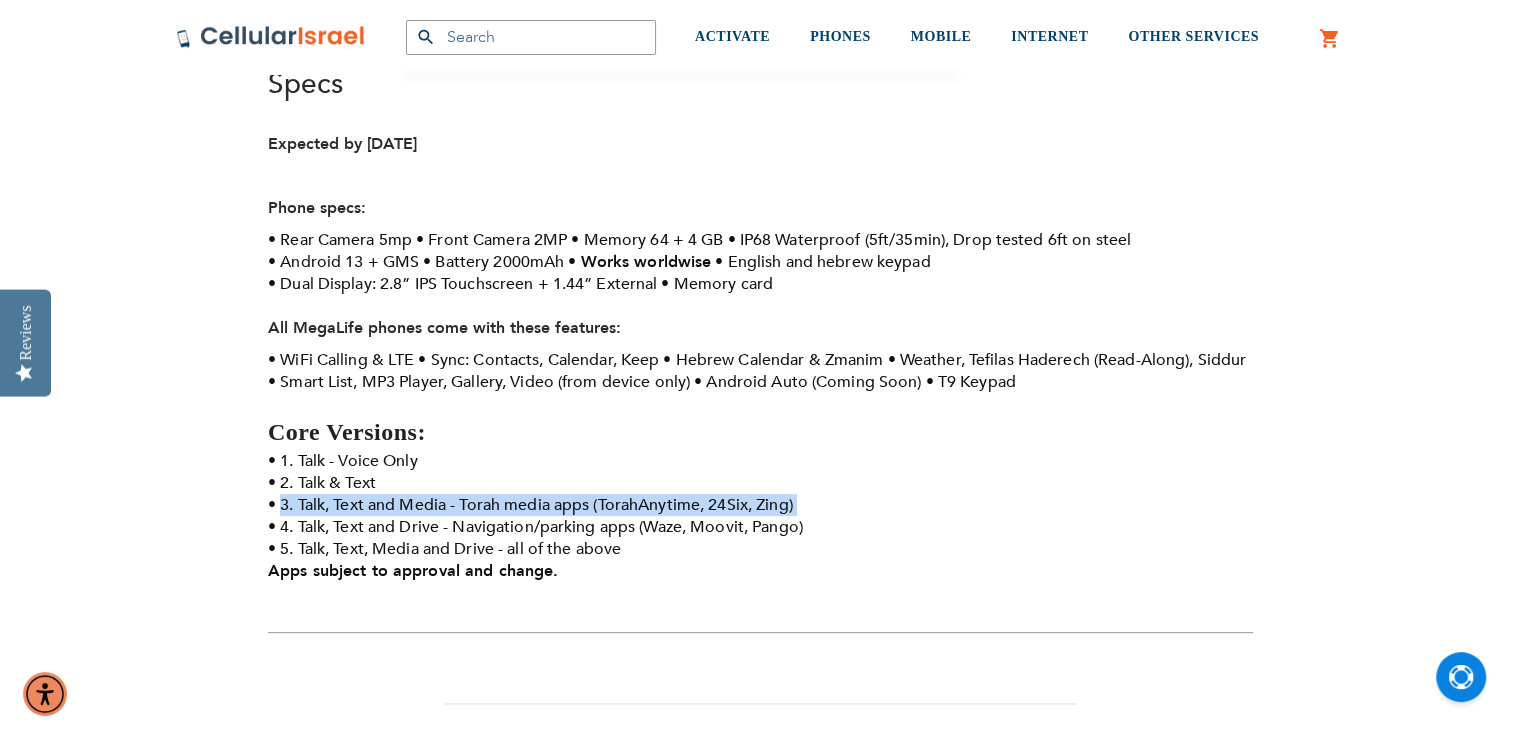 click on "3. Talk, Text and Media - Torah media apps (TorahAnytime, 24Six, Zing)" at bounding box center [760, 505] 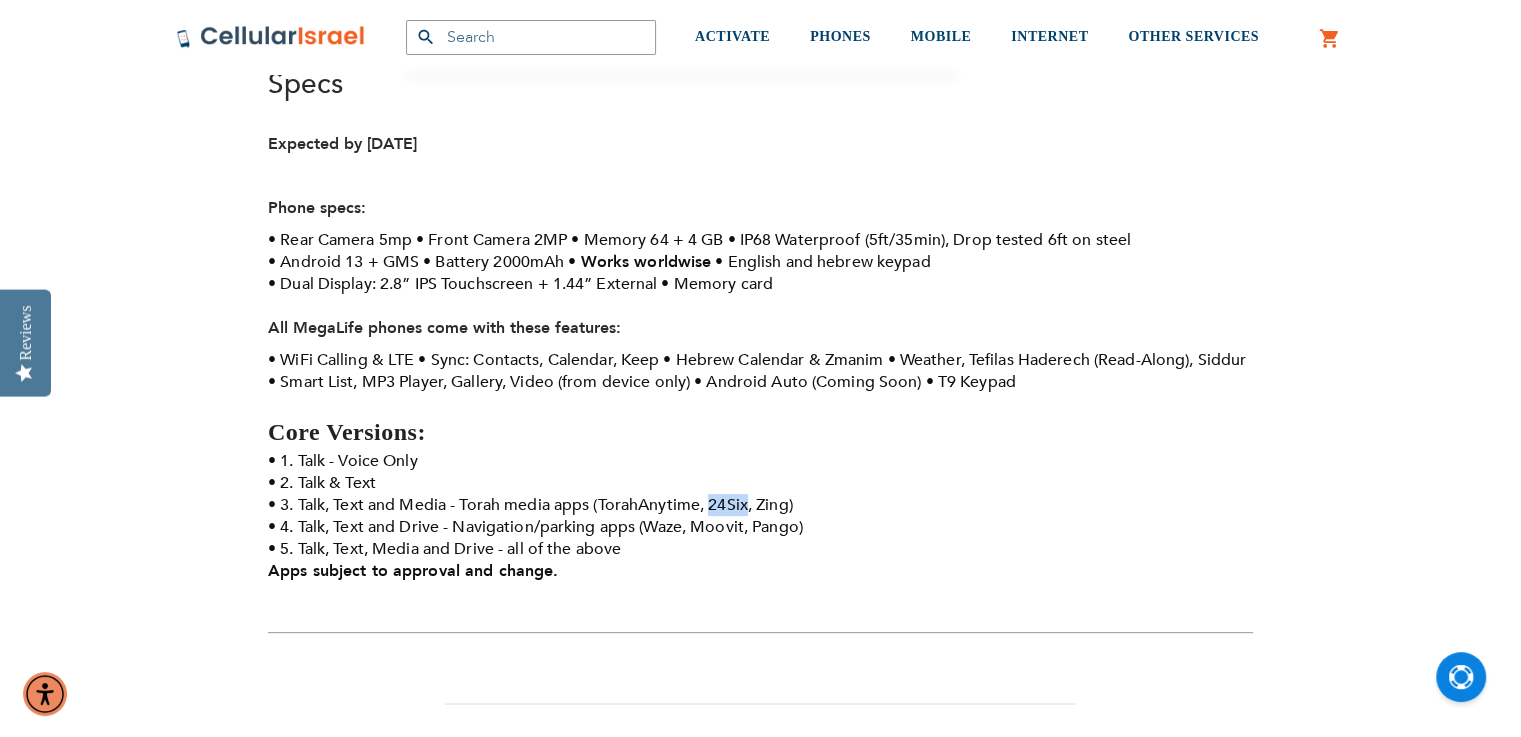 click on "3. Talk, Text and Media - Torah media apps (TorahAnytime, 24Six, Zing)" at bounding box center (760, 505) 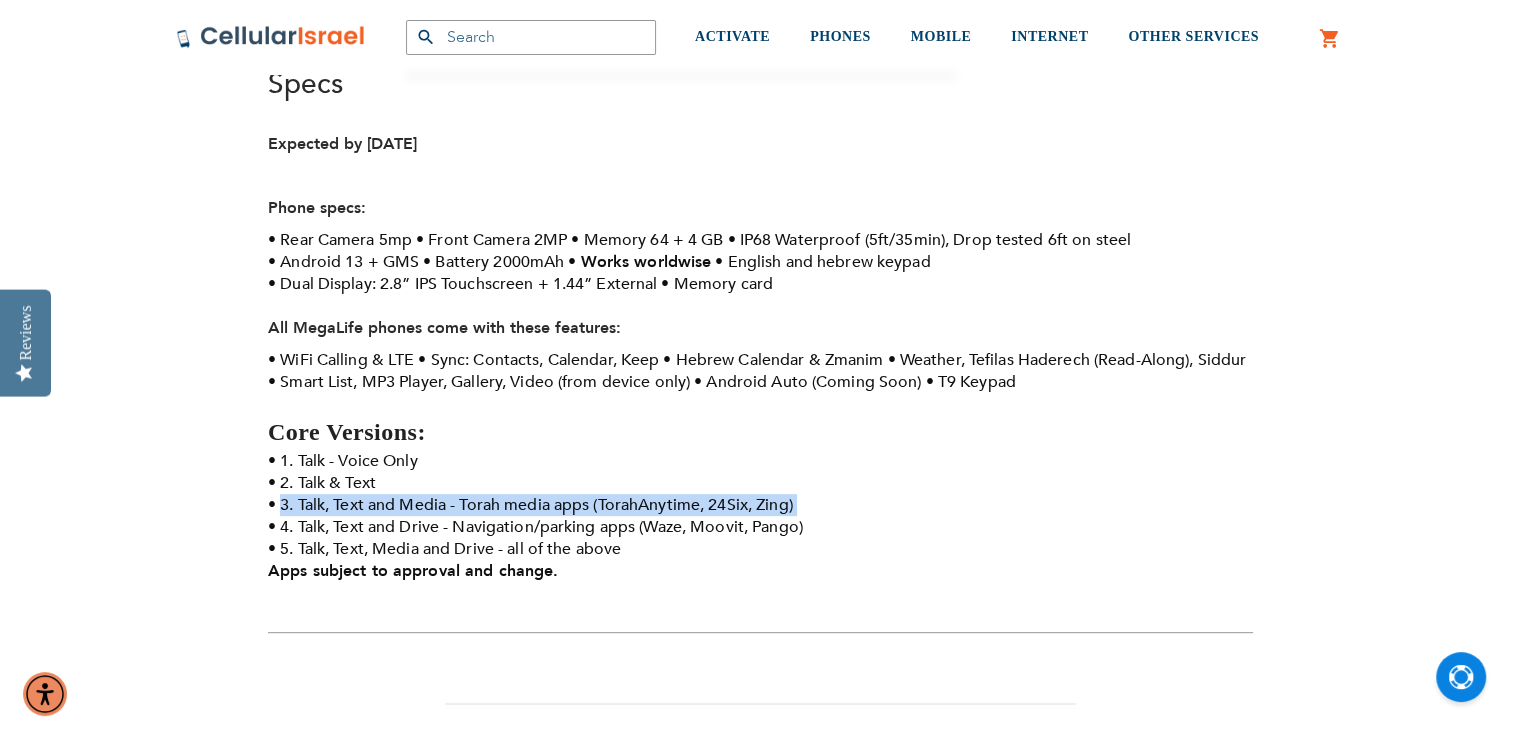 click on "3. Talk, Text and Media - Torah media apps (TorahAnytime, 24Six, Zing)" at bounding box center (760, 505) 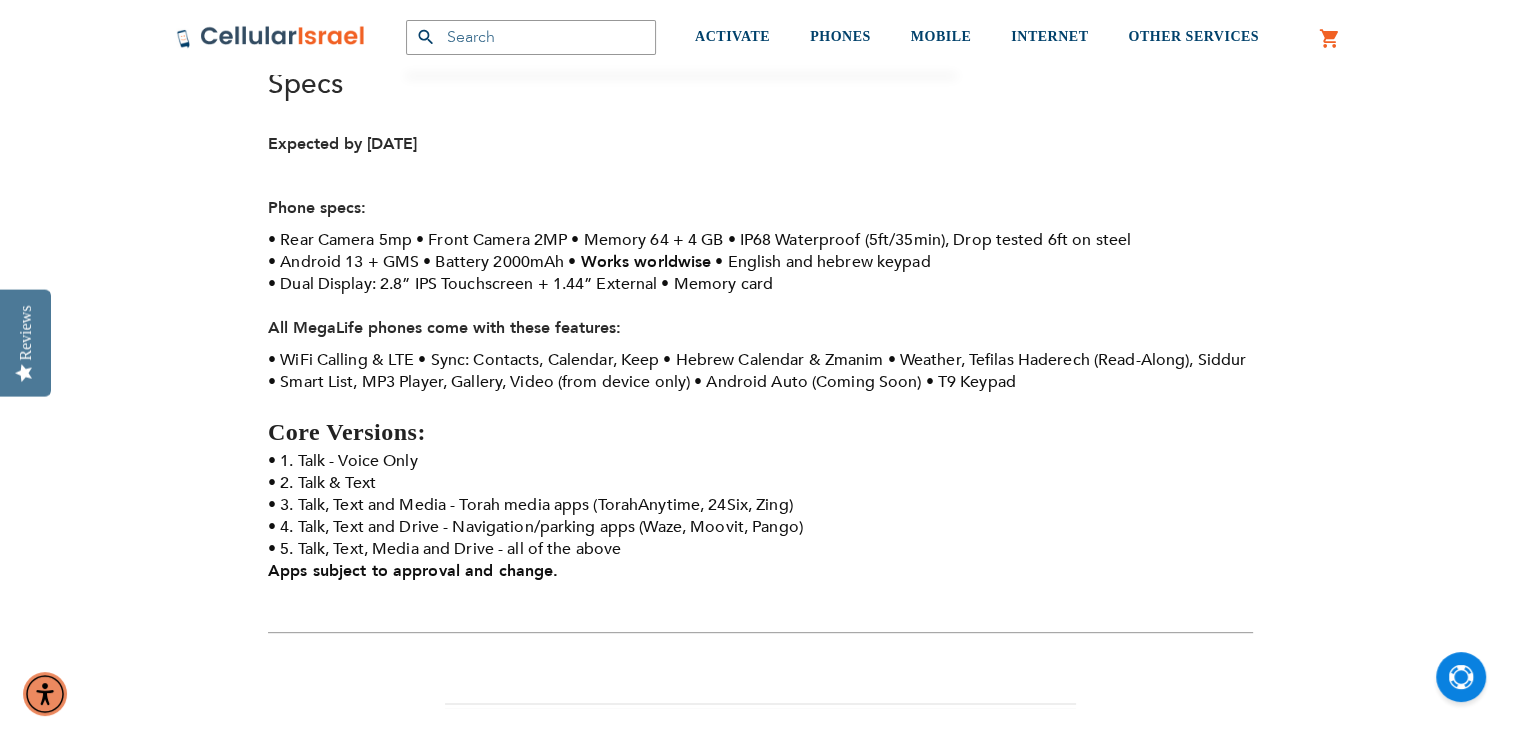 click on "4. Talk, Text and Drive - Navigation/parking apps (Waze, Moovit, Pango)" at bounding box center [760, 527] 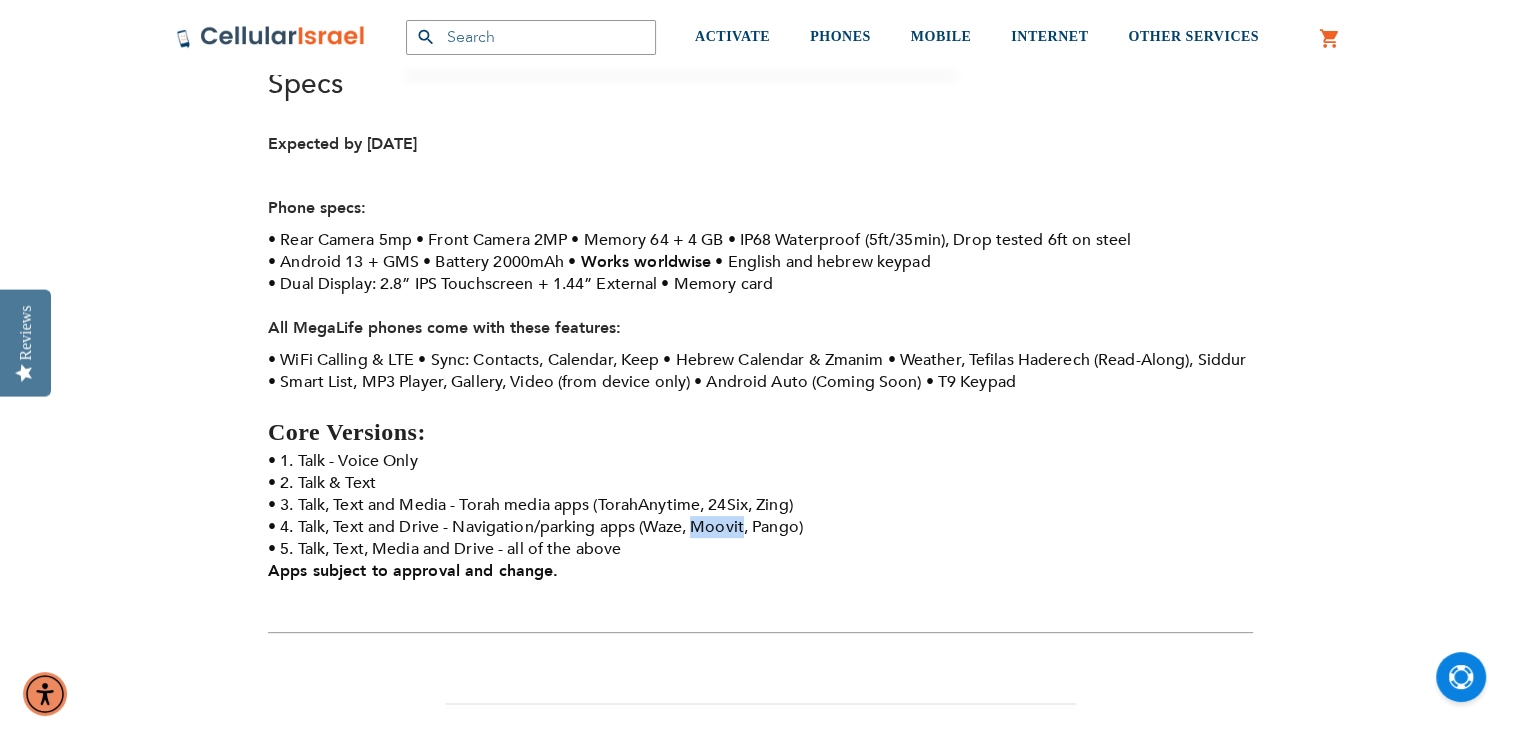click on "4. Talk, Text and Drive - Navigation/parking apps (Waze, Moovit, Pango)" at bounding box center (760, 527) 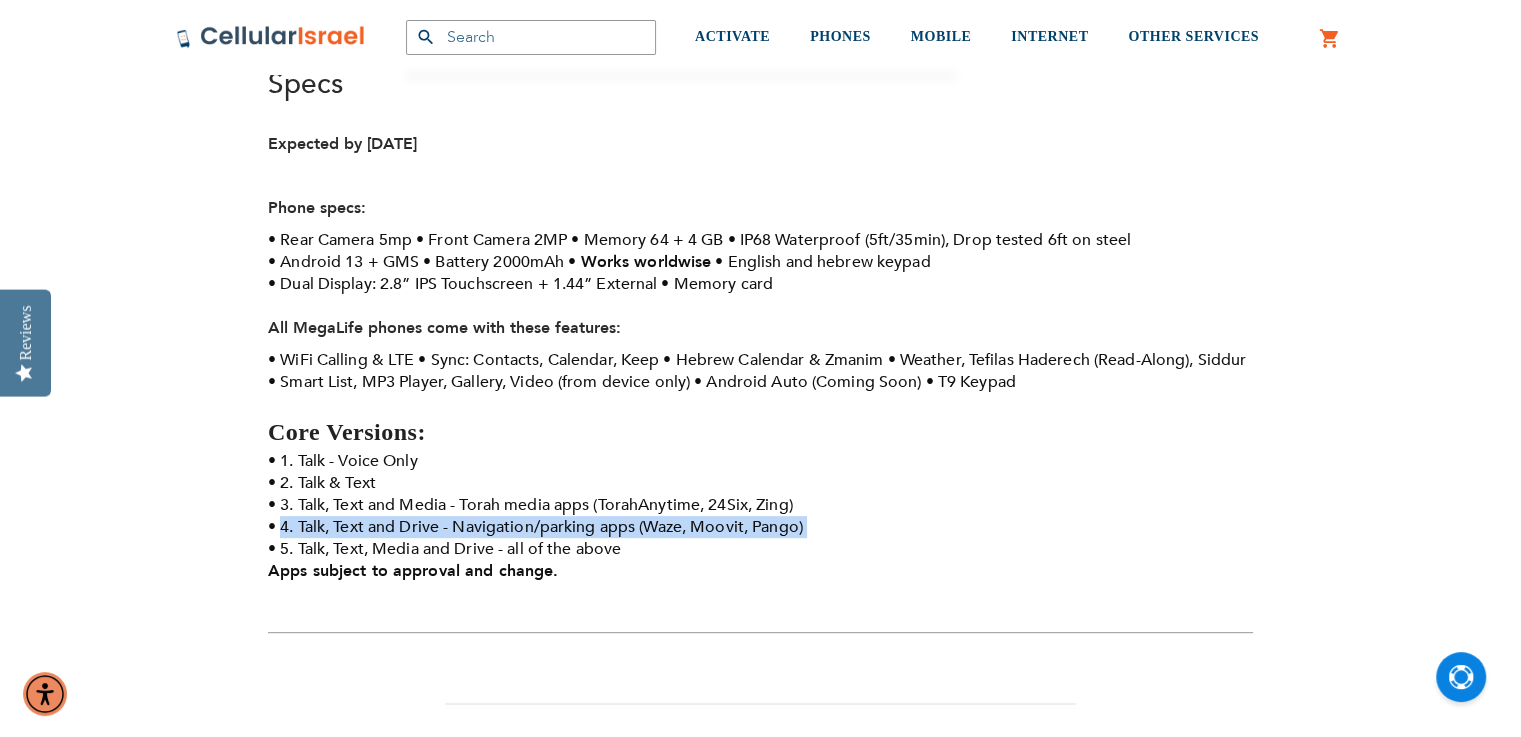 click on "4. Talk, Text and Drive - Navigation/parking apps (Waze, Moovit, Pango)" at bounding box center [760, 527] 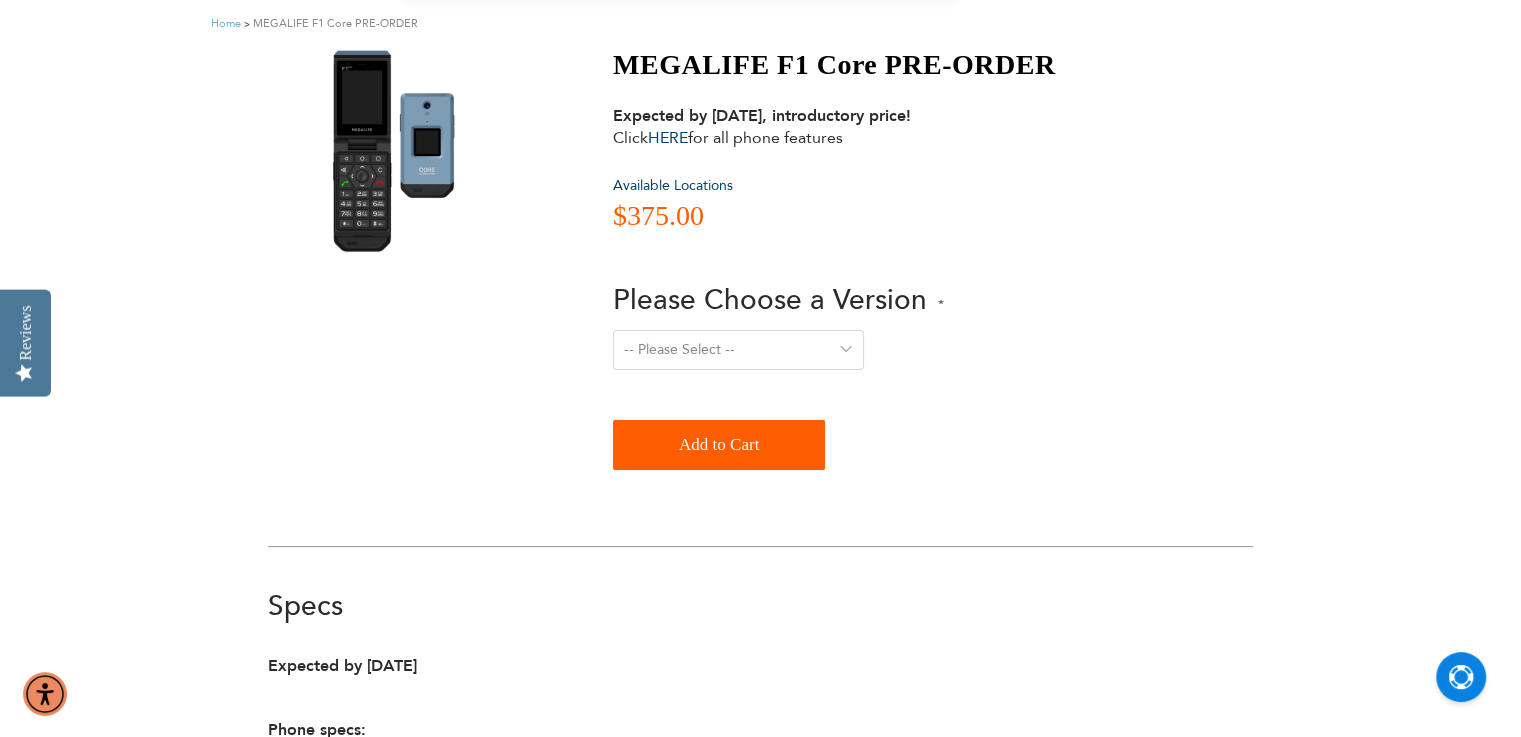 scroll, scrollTop: 0, scrollLeft: 0, axis: both 